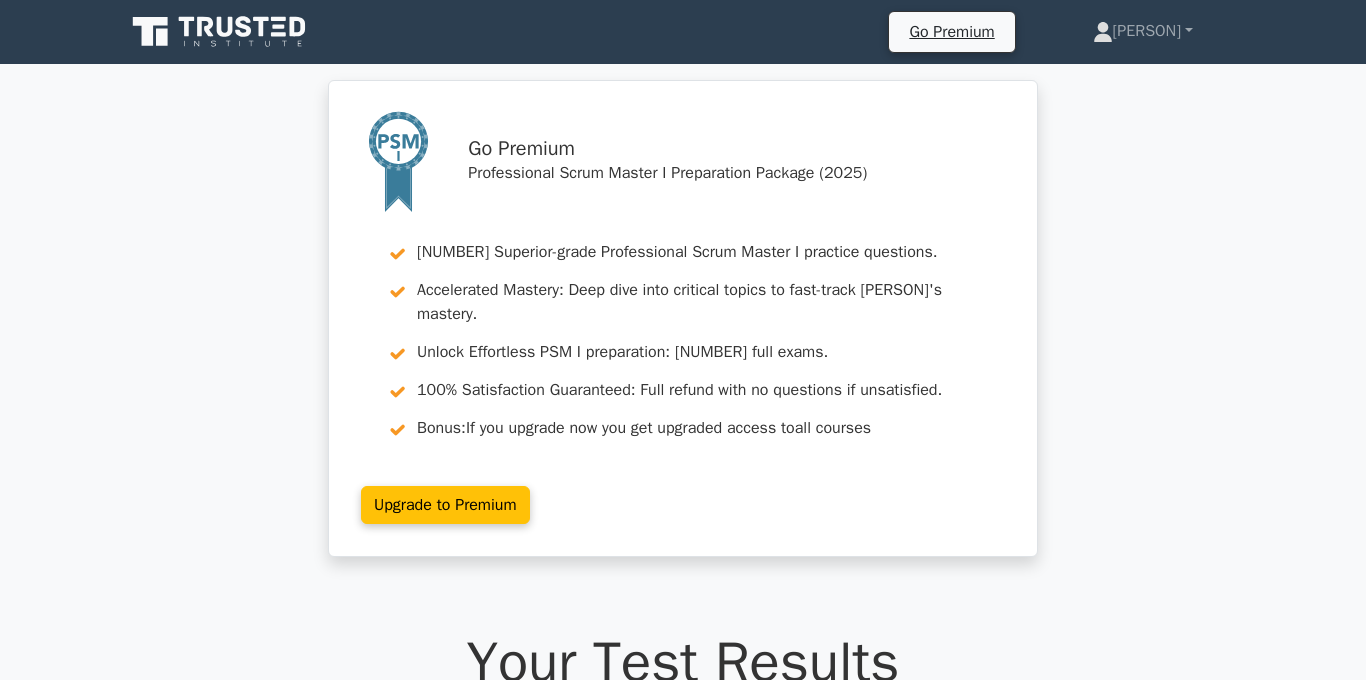 scroll, scrollTop: 1433, scrollLeft: 0, axis: vertical 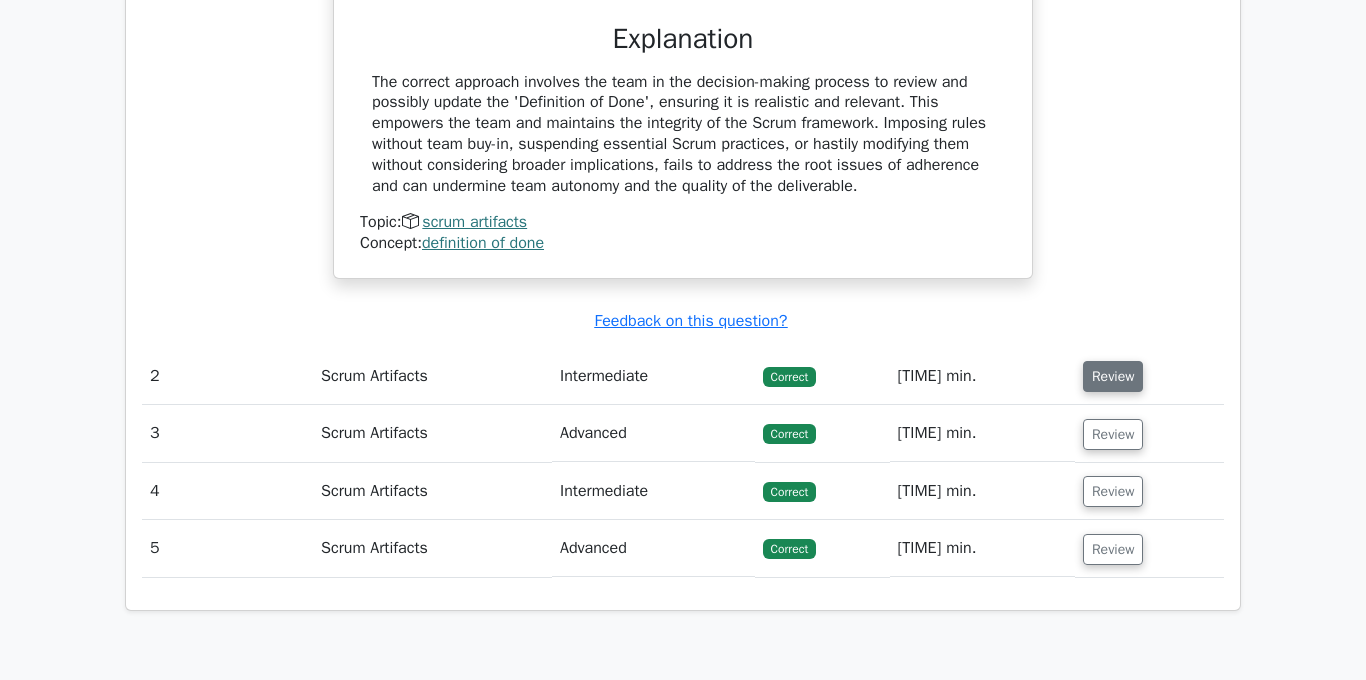 click on "Review" at bounding box center [1113, 376] 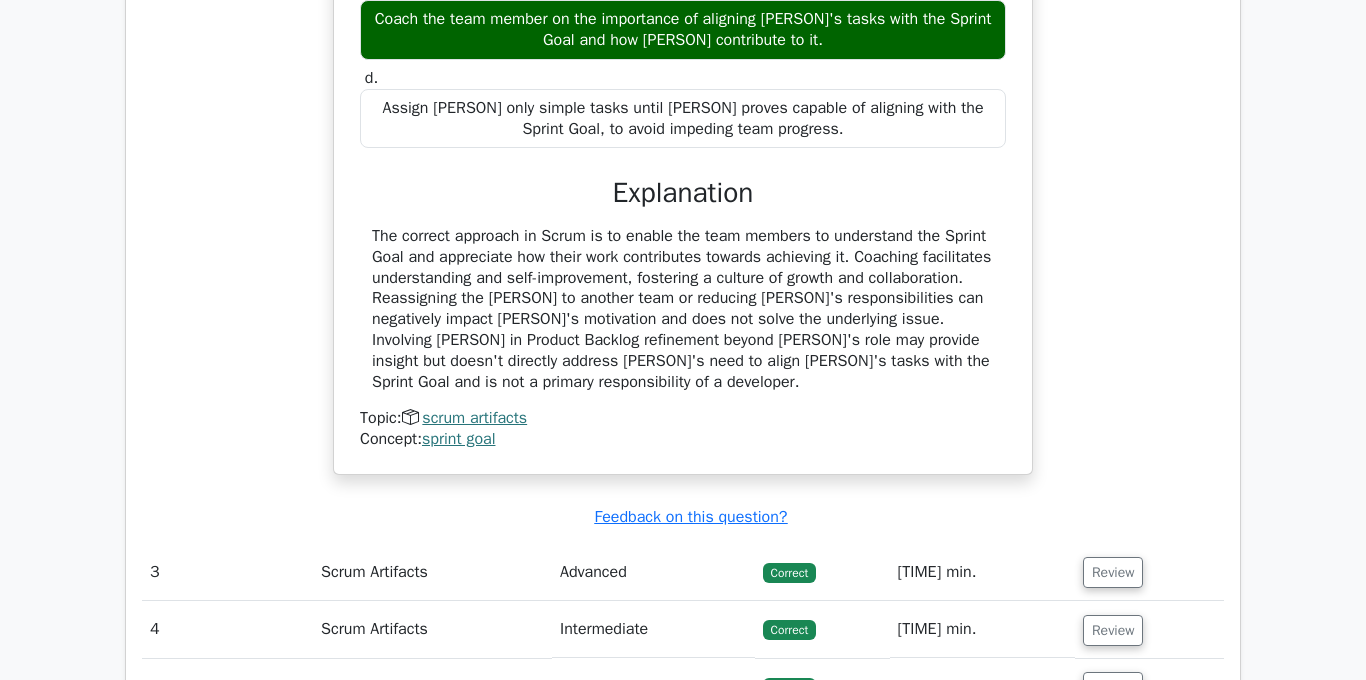 scroll, scrollTop: 2834, scrollLeft: 0, axis: vertical 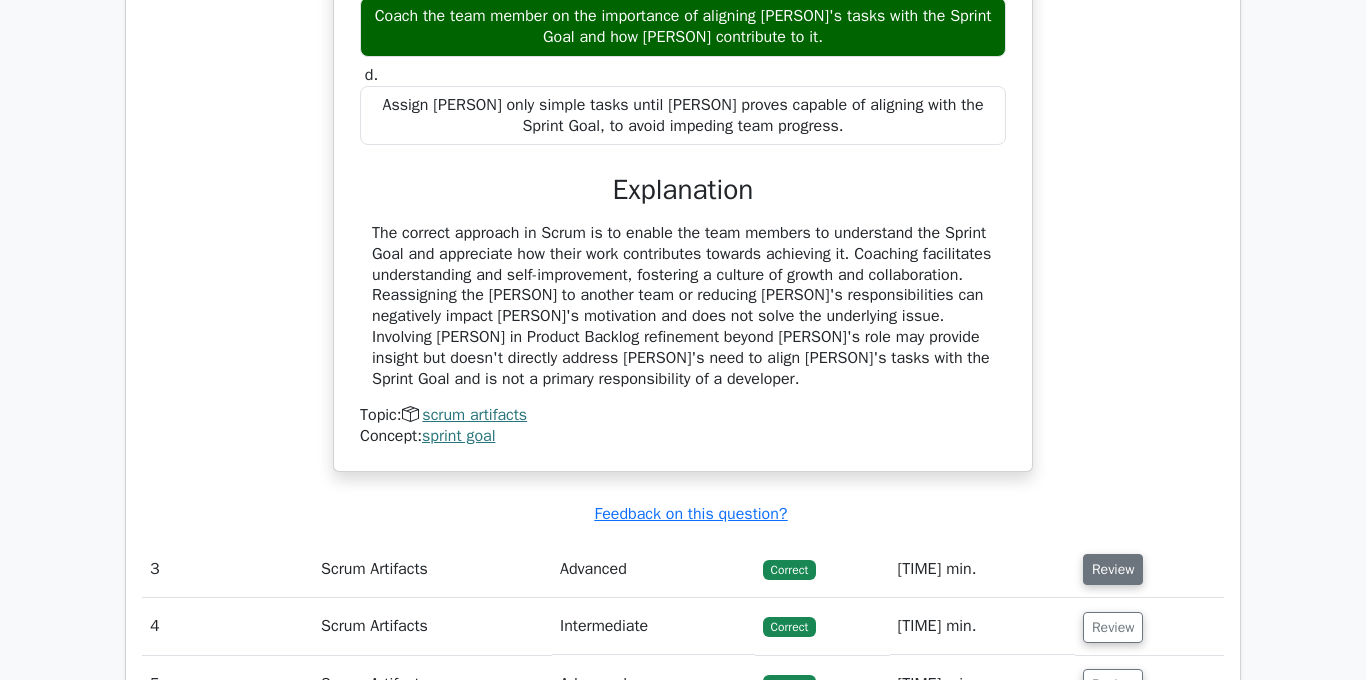 click on "Review" at bounding box center [1113, 569] 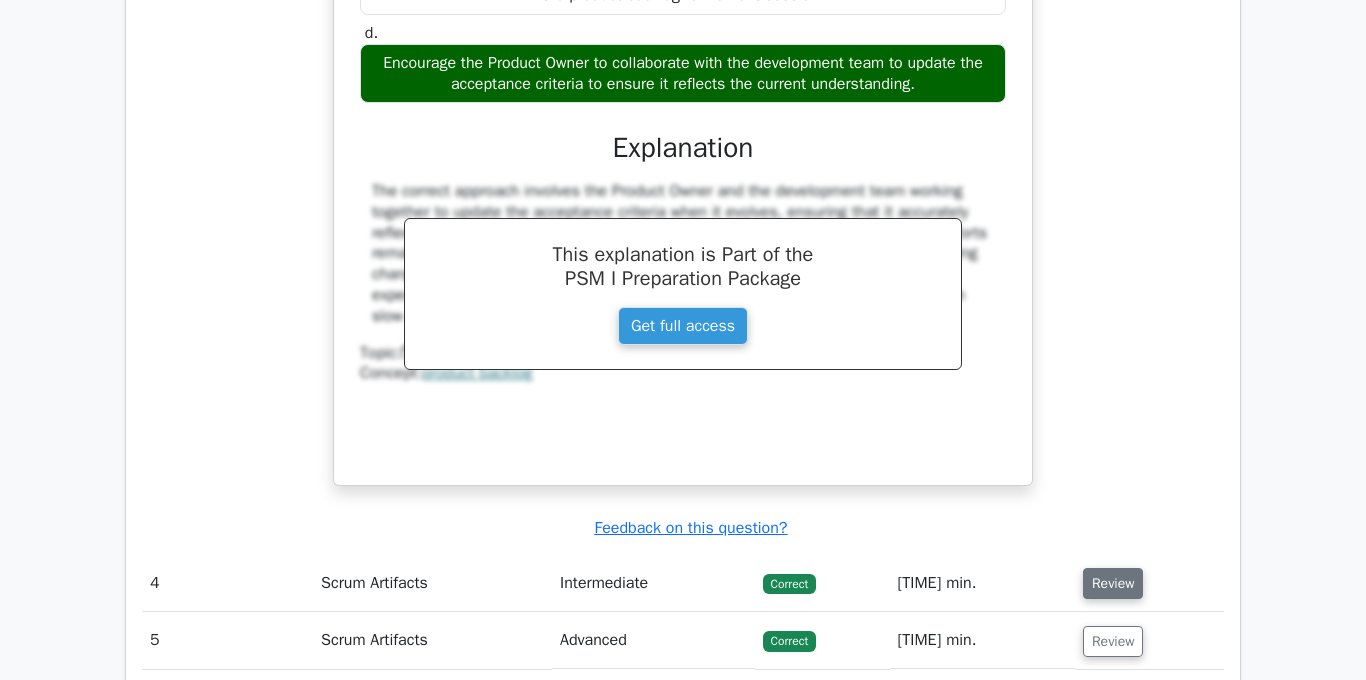 scroll, scrollTop: 3830, scrollLeft: 0, axis: vertical 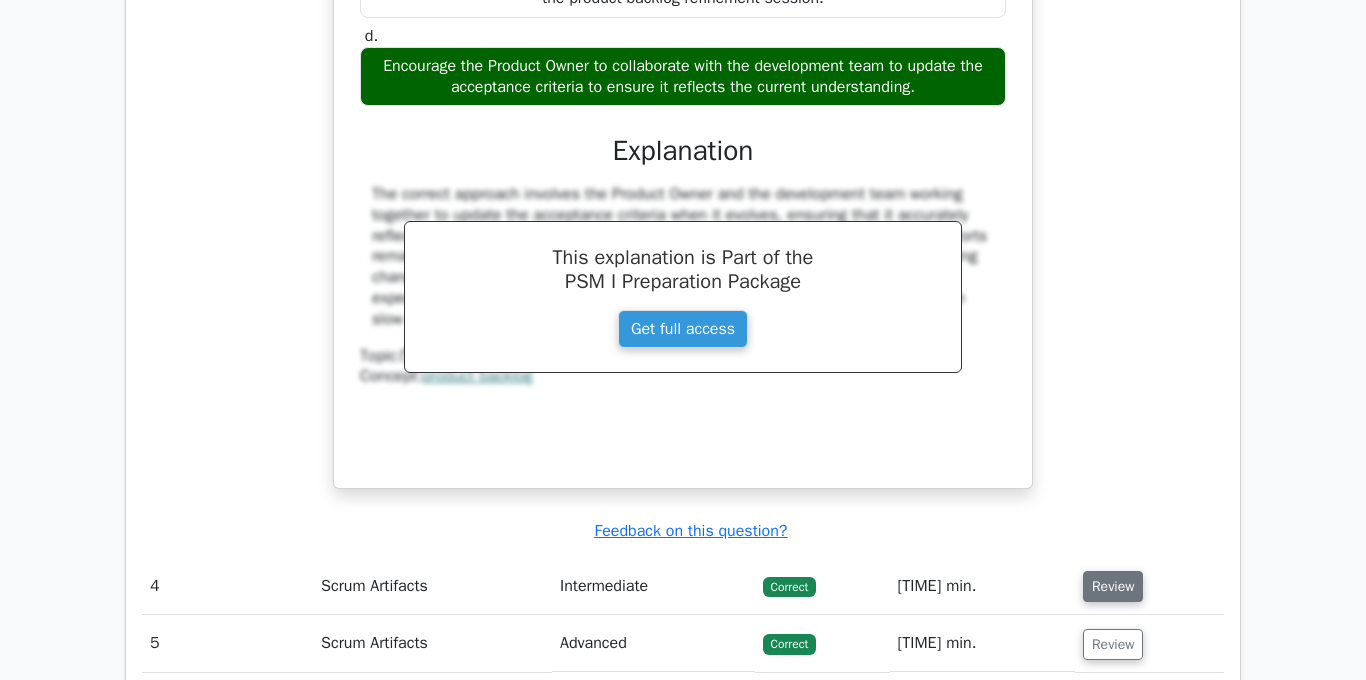 click on "Review" at bounding box center [1113, 586] 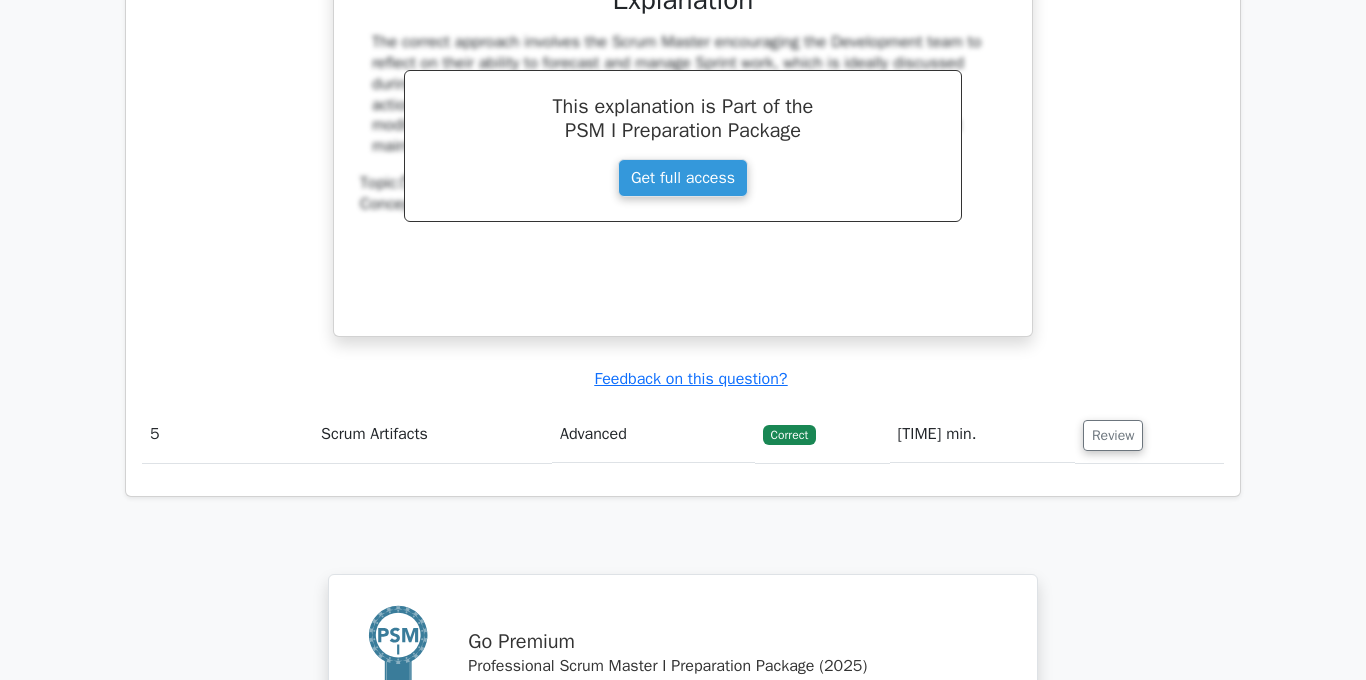 scroll, scrollTop: 4954, scrollLeft: 0, axis: vertical 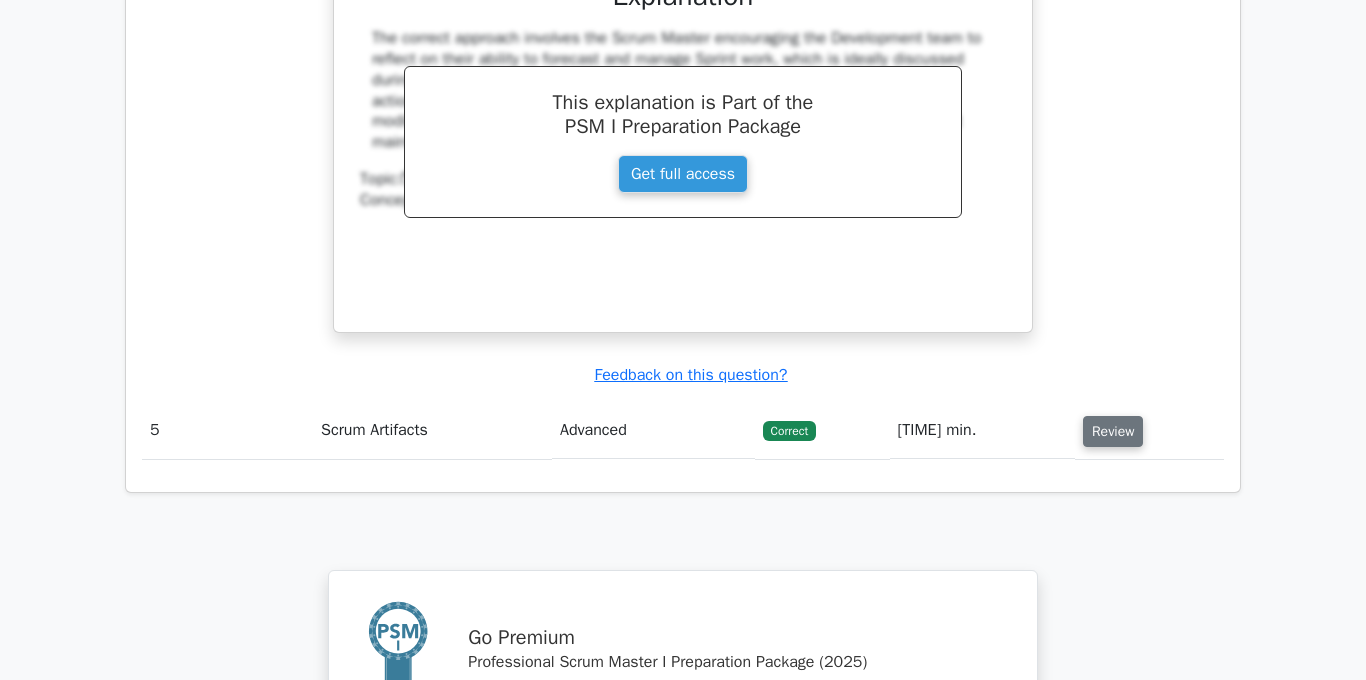click on "Review" at bounding box center [1113, 431] 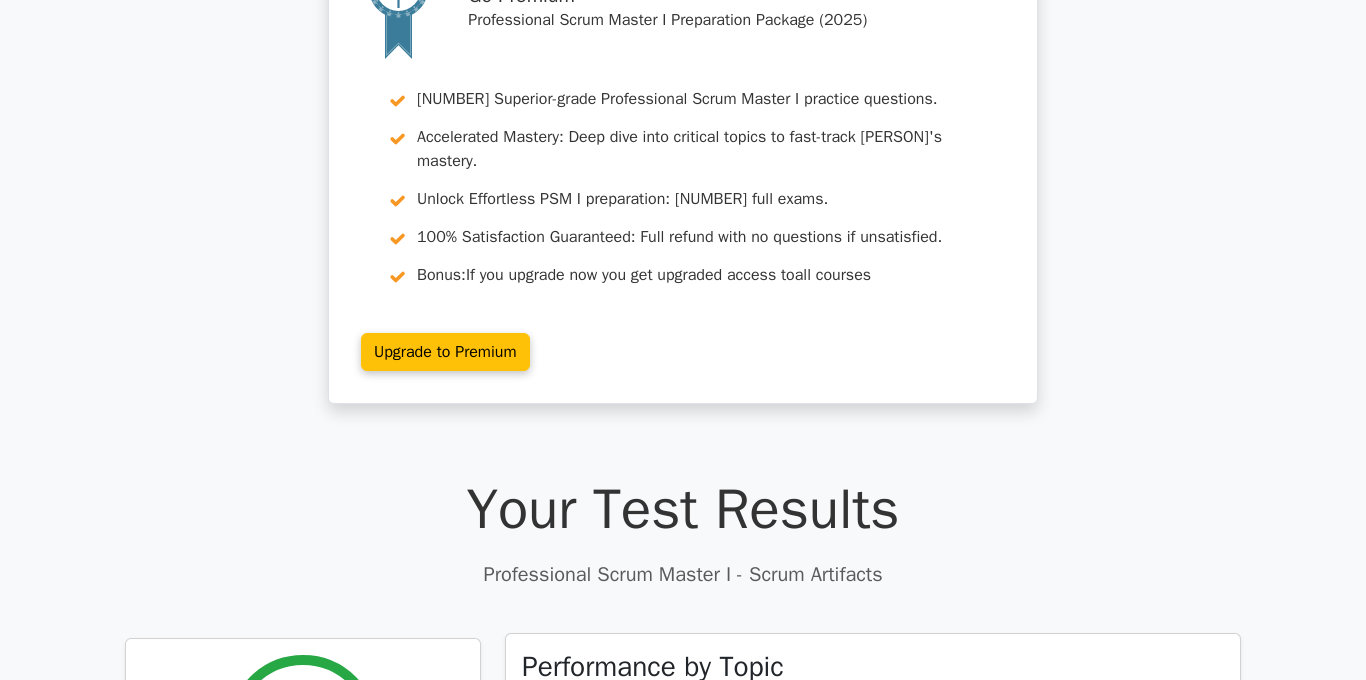 scroll, scrollTop: 0, scrollLeft: 0, axis: both 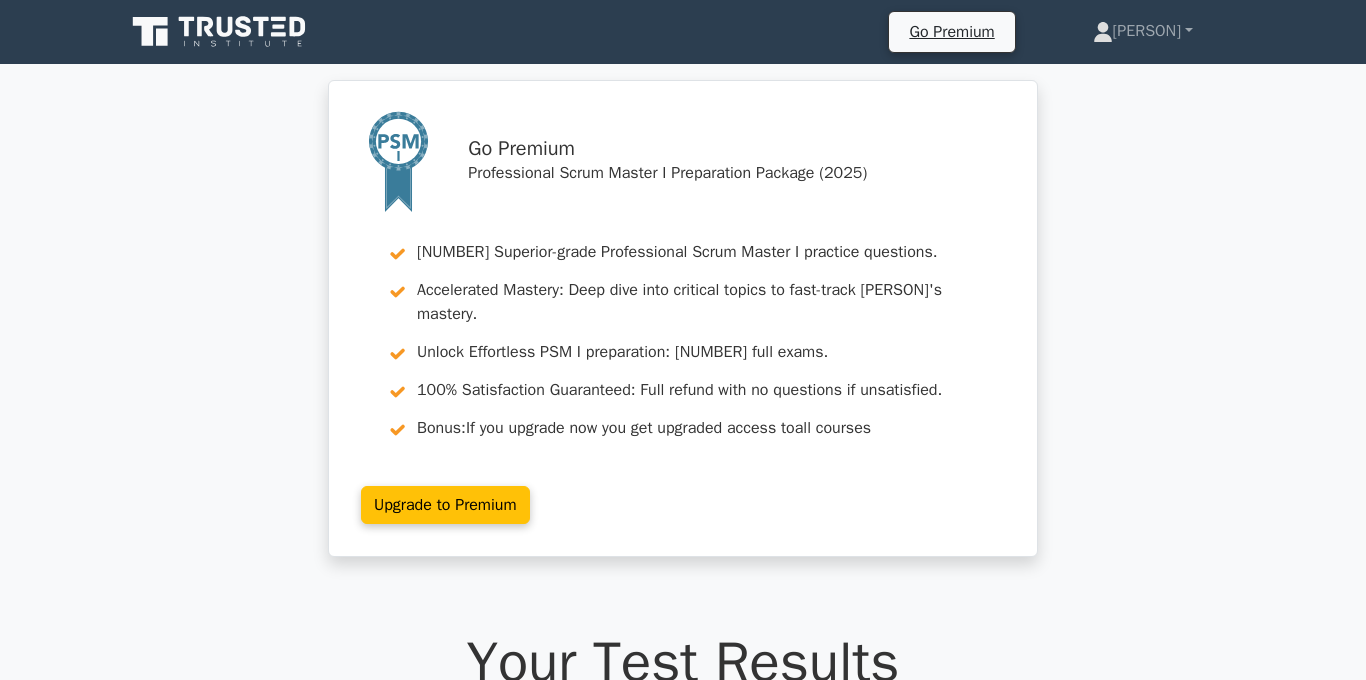 click at bounding box center [221, 32] 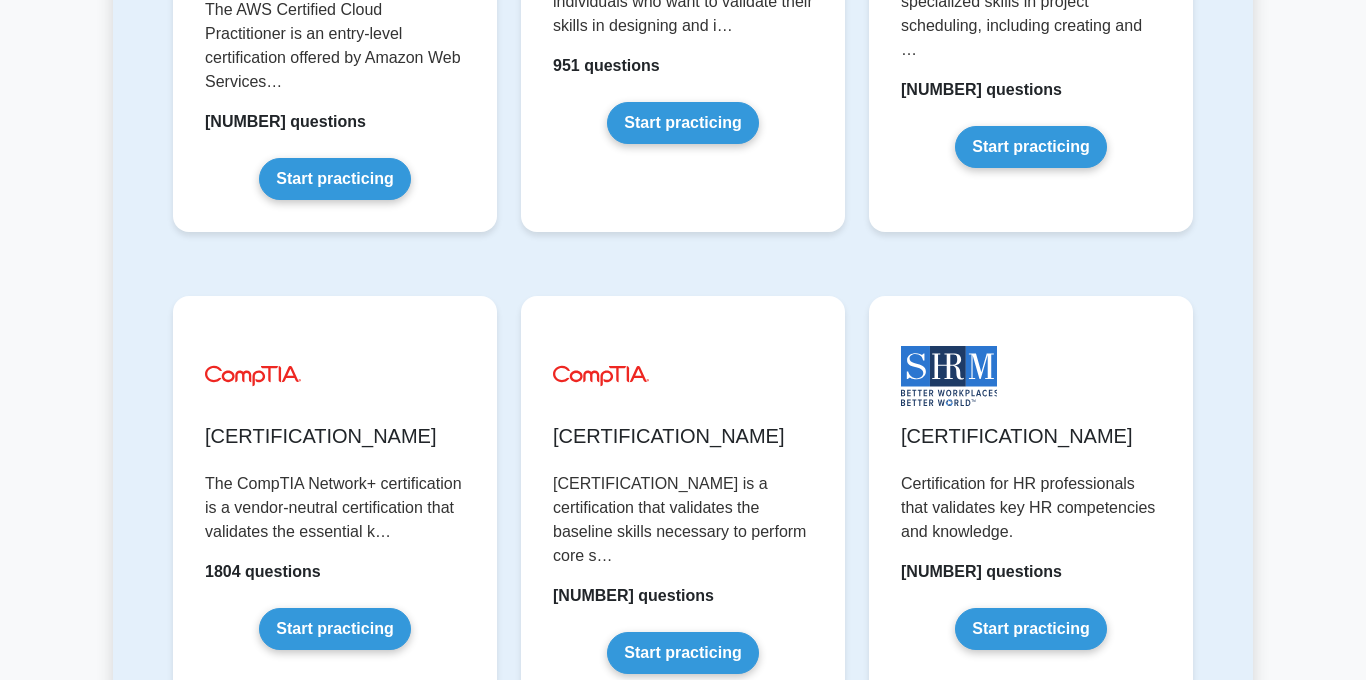 scroll, scrollTop: 0, scrollLeft: 0, axis: both 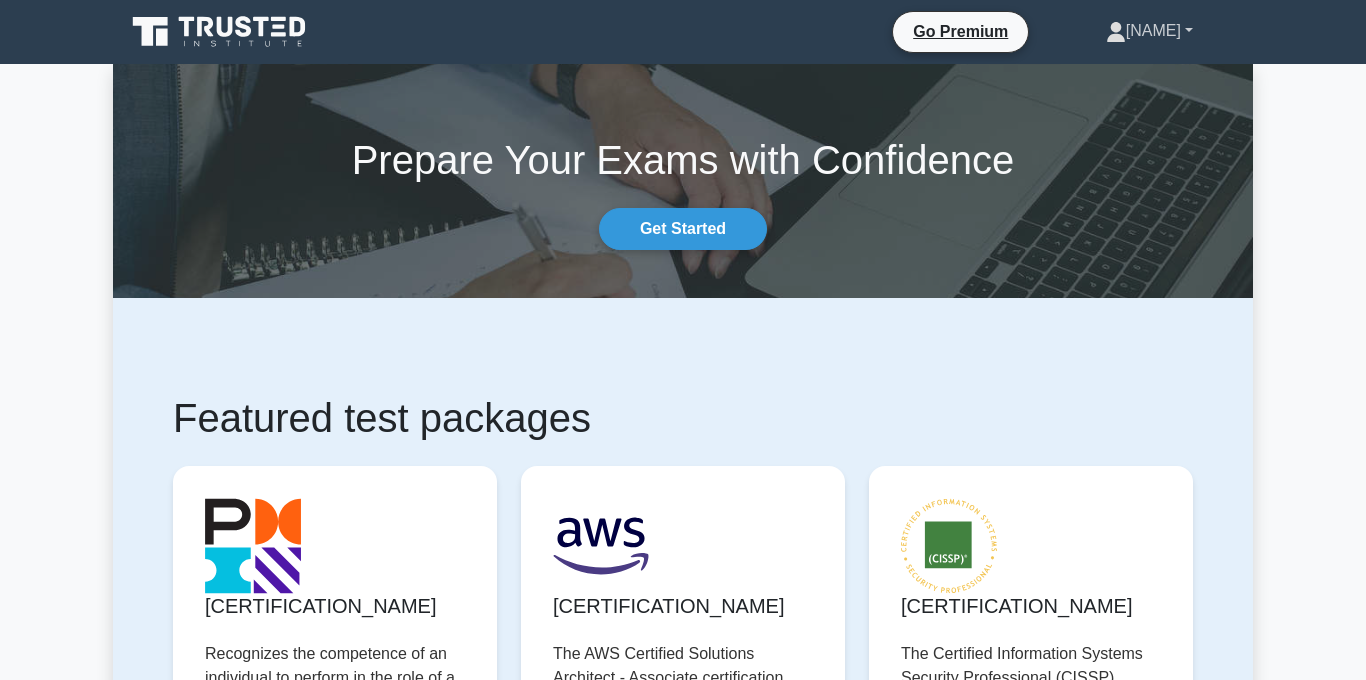 click on "[NAME]" at bounding box center (1149, 31) 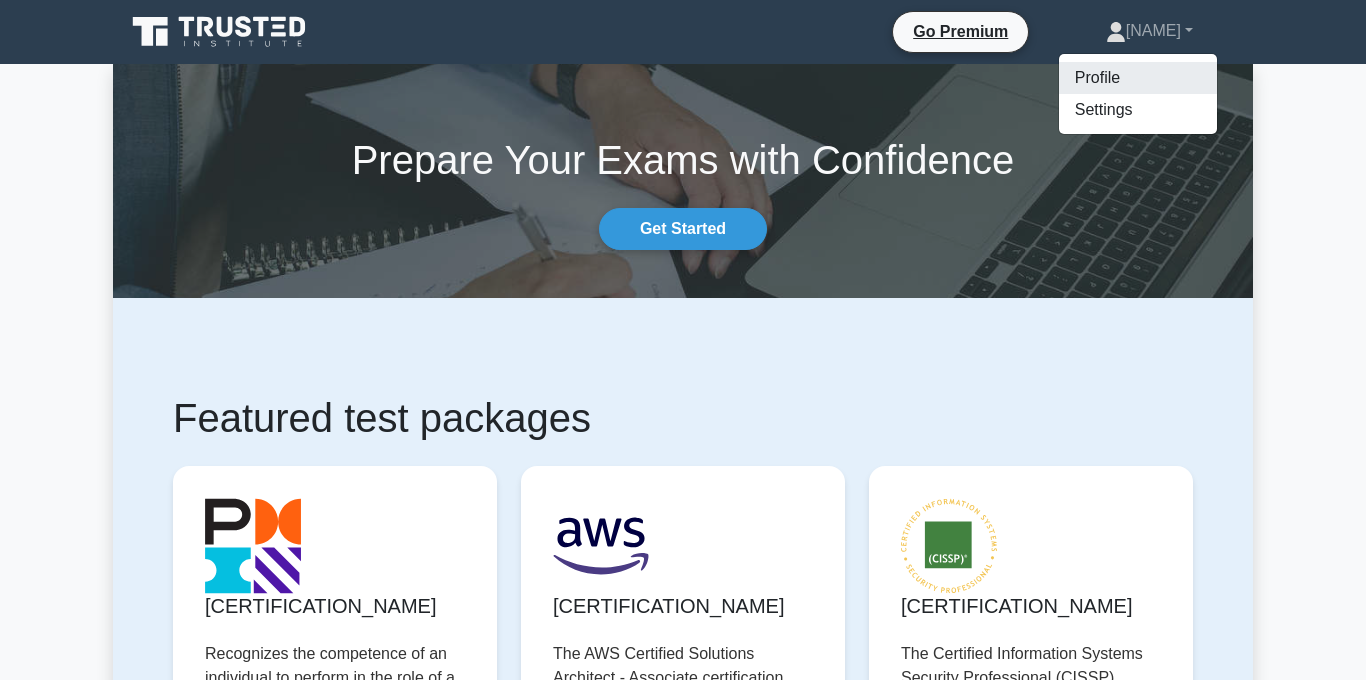 click on "Profile" at bounding box center [1138, 78] 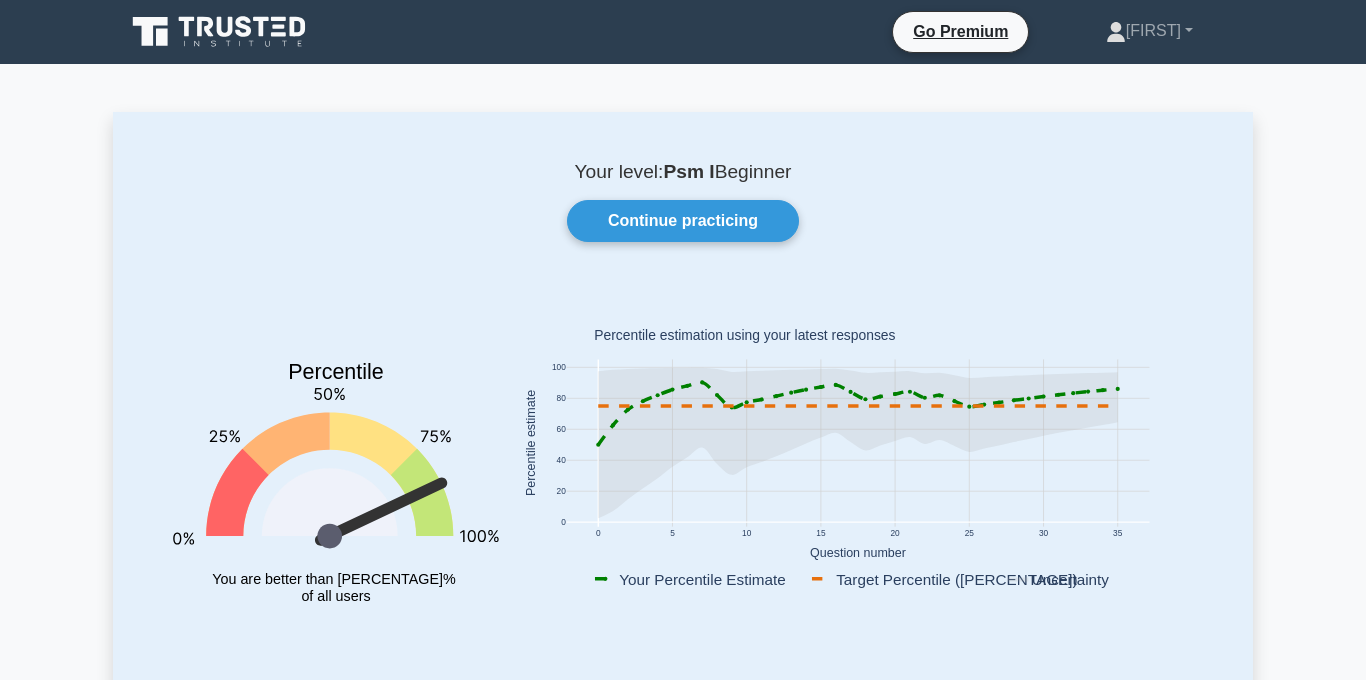 scroll, scrollTop: 0, scrollLeft: 0, axis: both 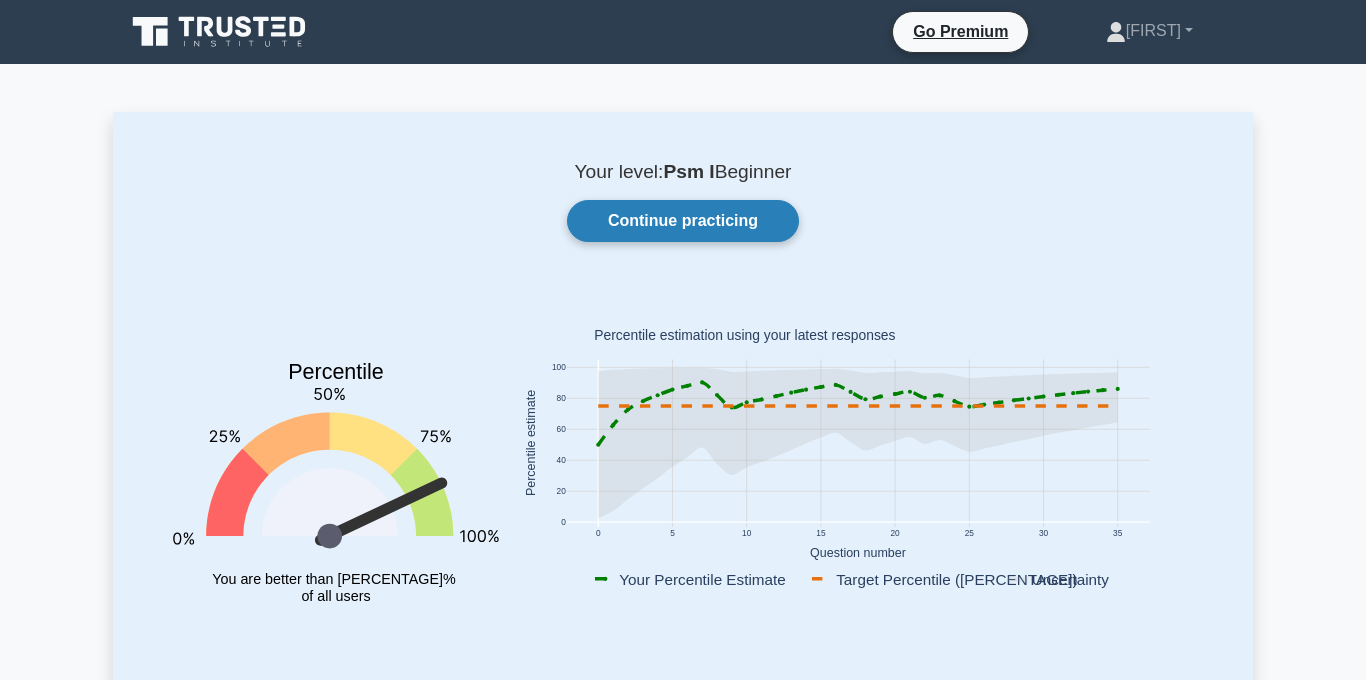 click on "Continue practicing" at bounding box center (683, 221) 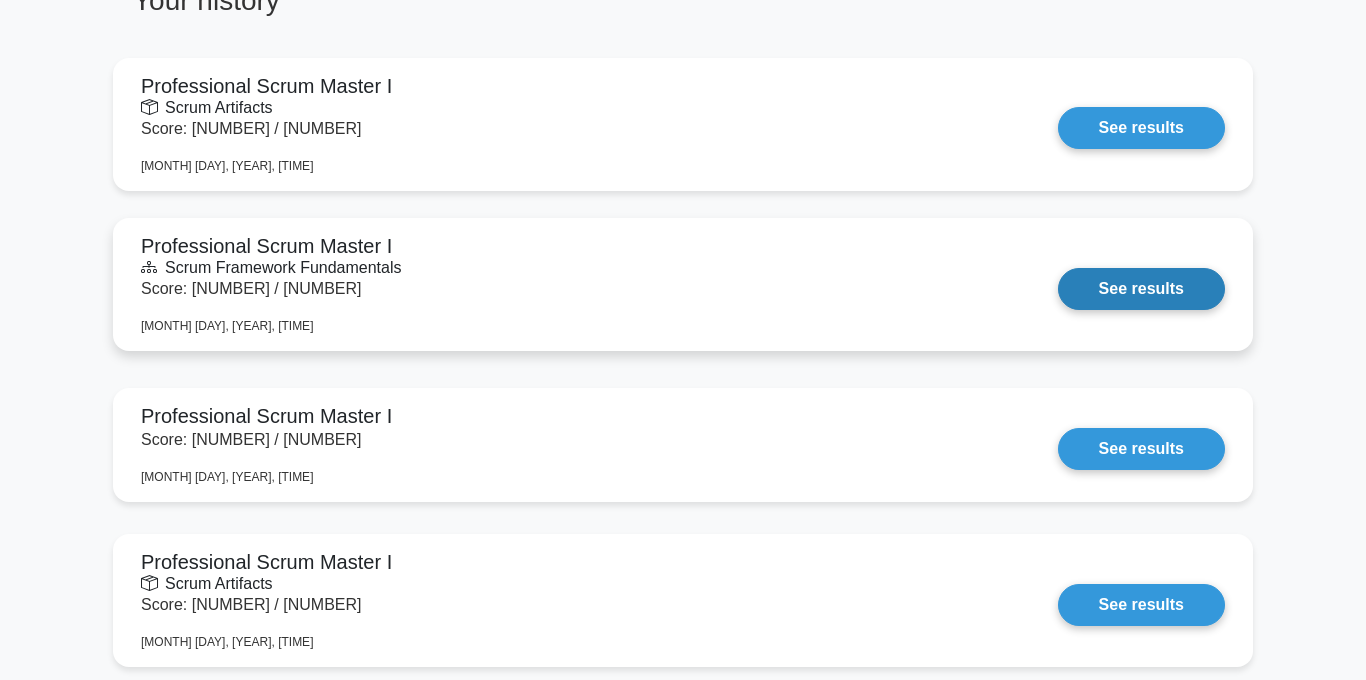 scroll, scrollTop: 1630, scrollLeft: 0, axis: vertical 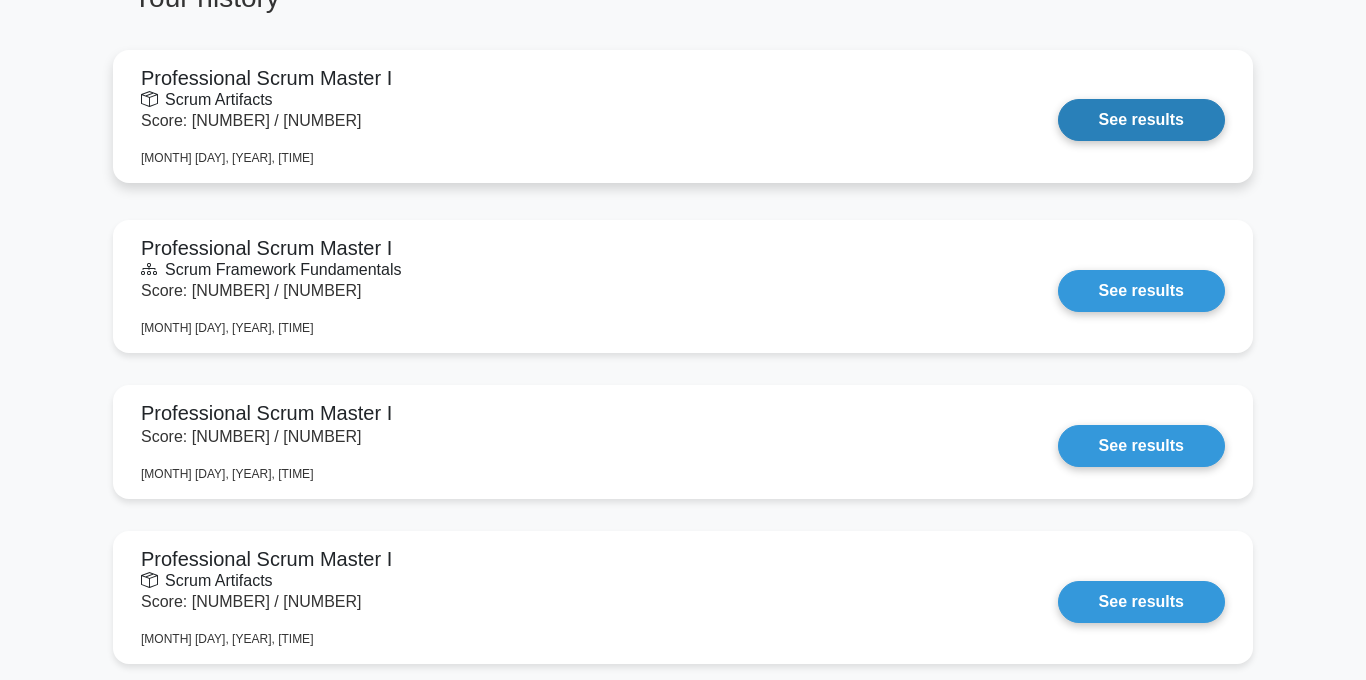 click on "See results" at bounding box center (1141, 120) 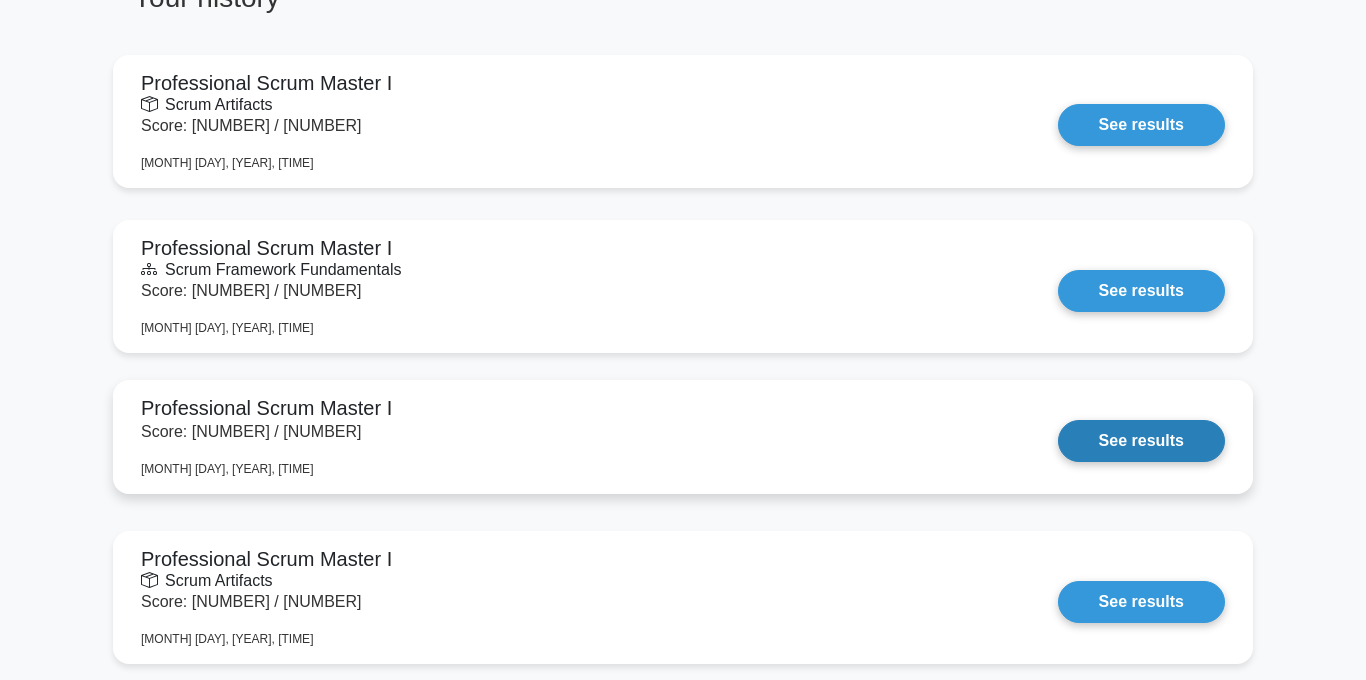 click on "See results" at bounding box center (1141, 441) 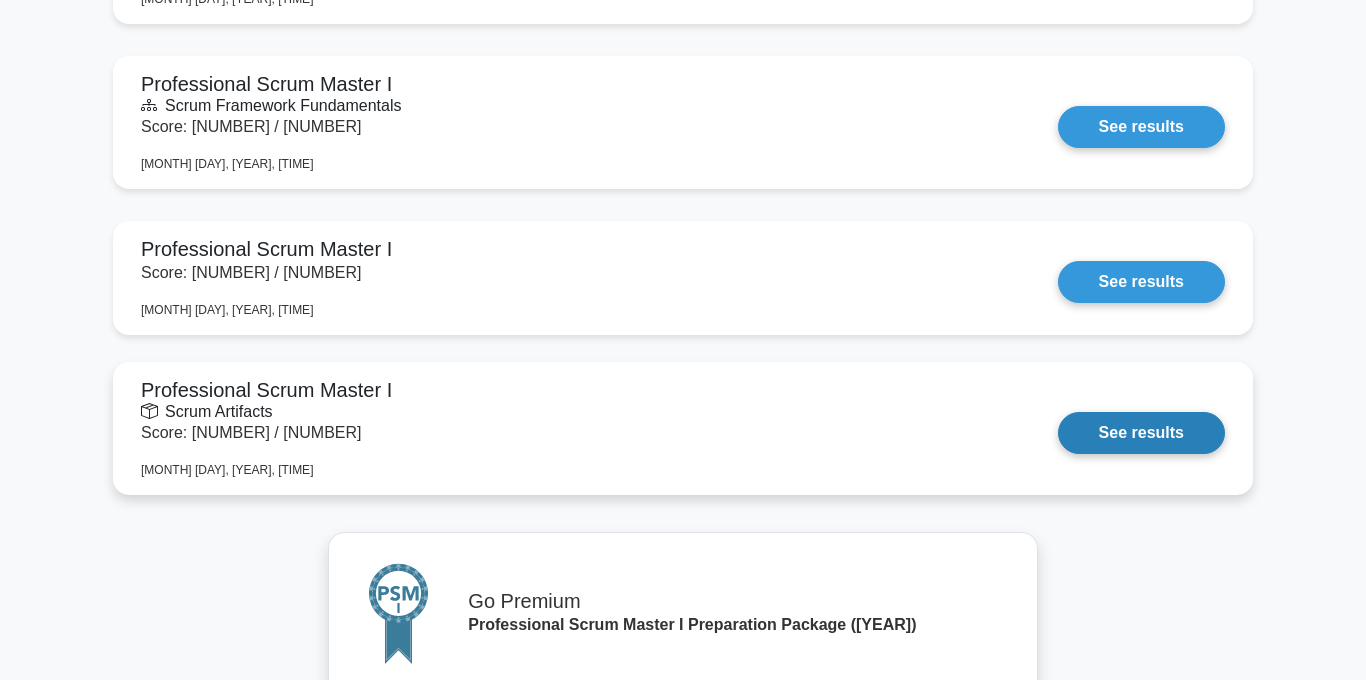 click on "See results" at bounding box center (1141, 433) 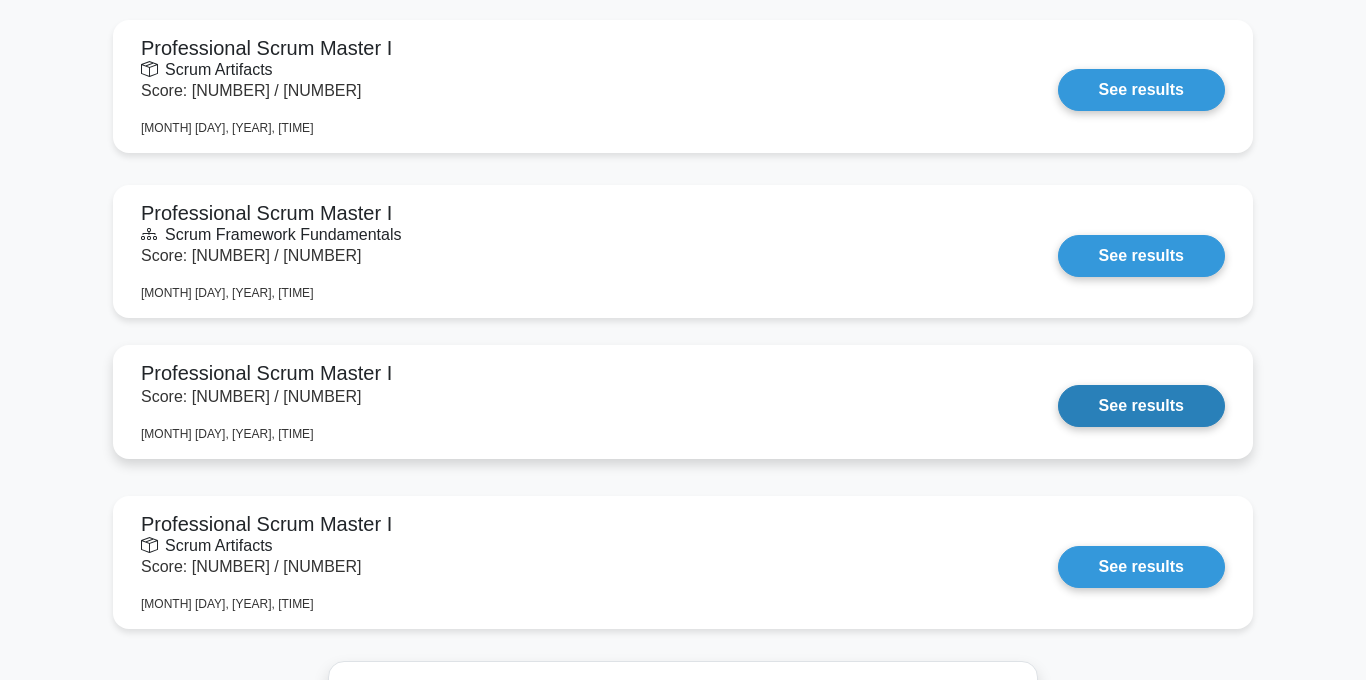 scroll, scrollTop: 1655, scrollLeft: 0, axis: vertical 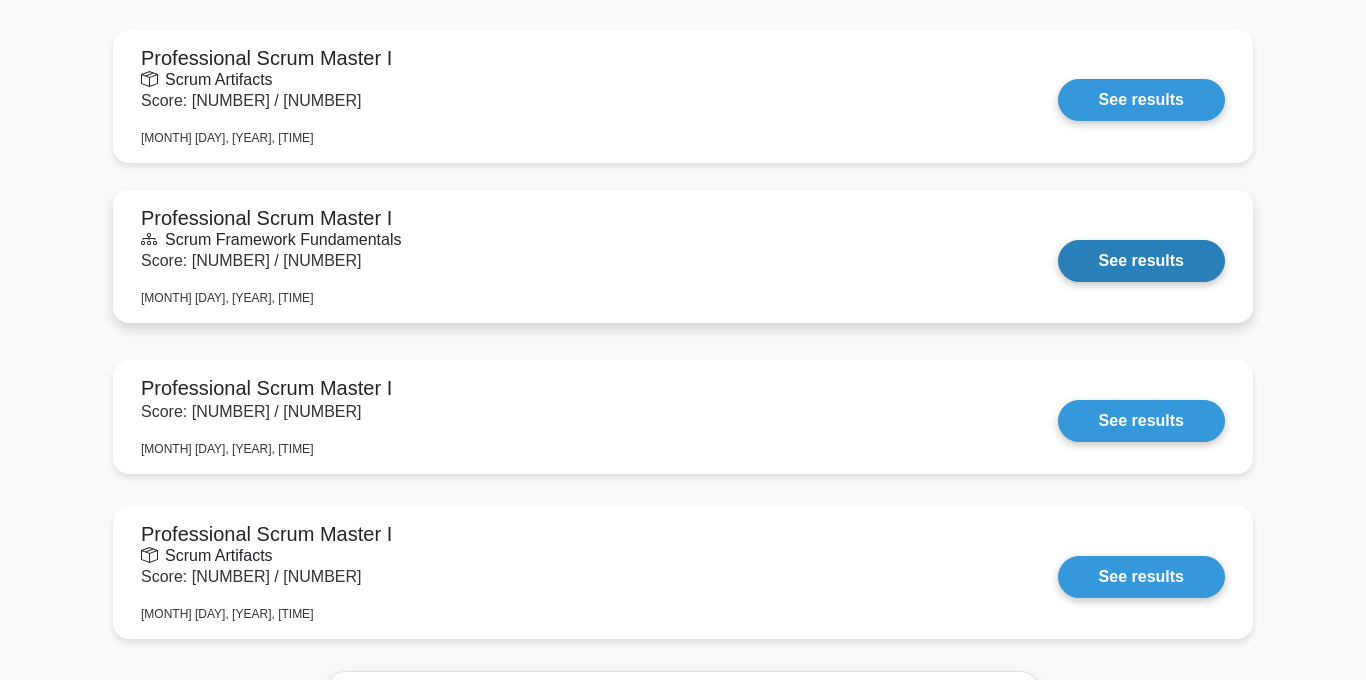 click on "See results" at bounding box center [1141, 261] 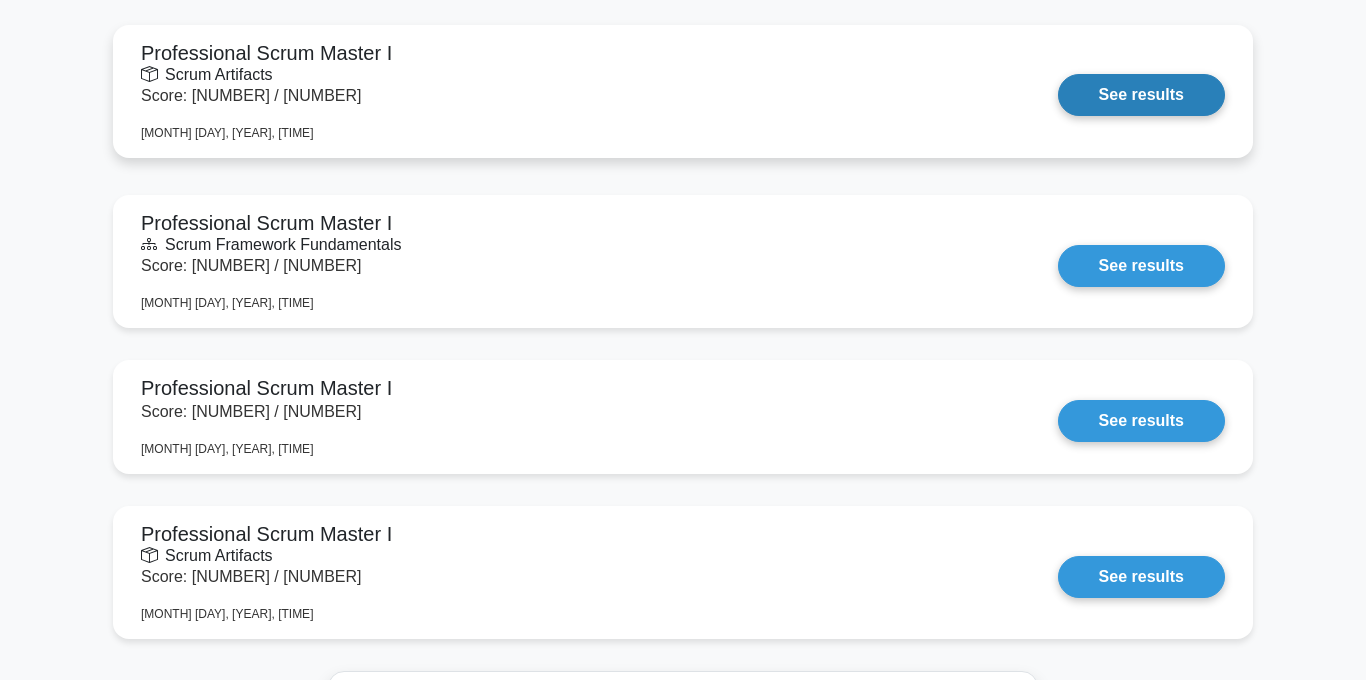 click on "See results" at bounding box center [1141, 95] 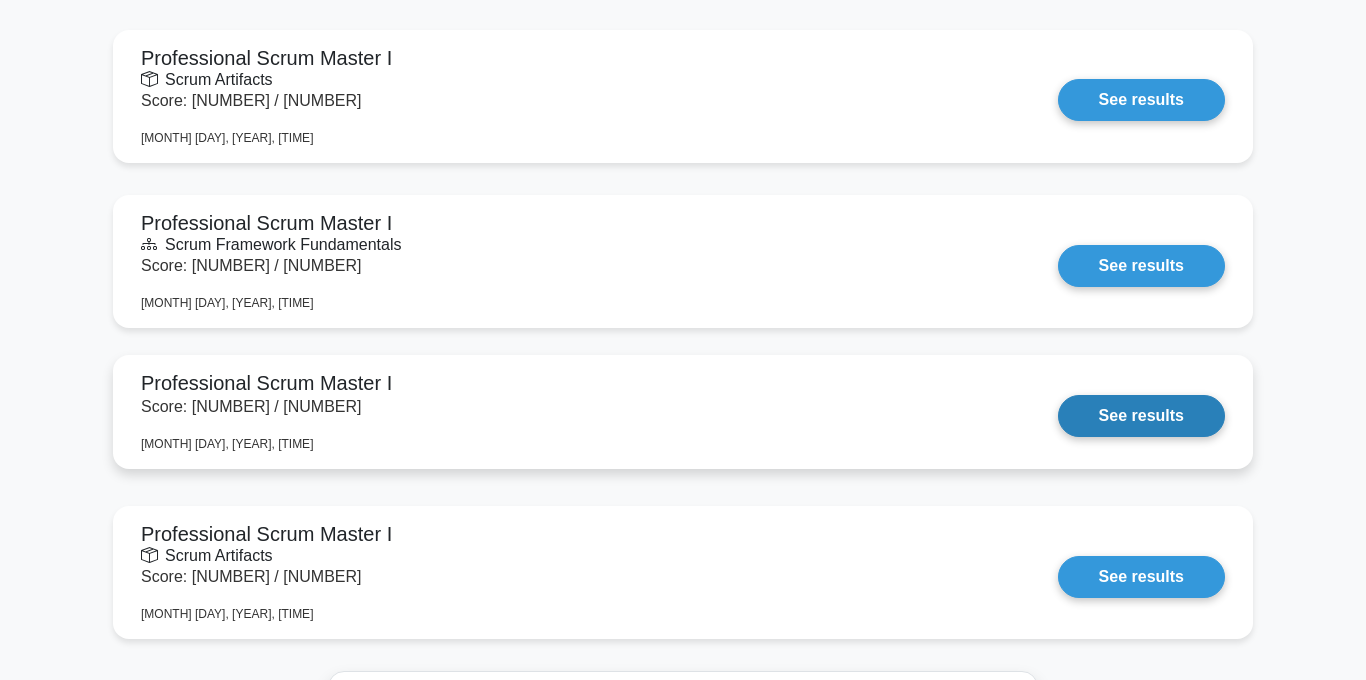 click on "See results" at bounding box center (1141, 416) 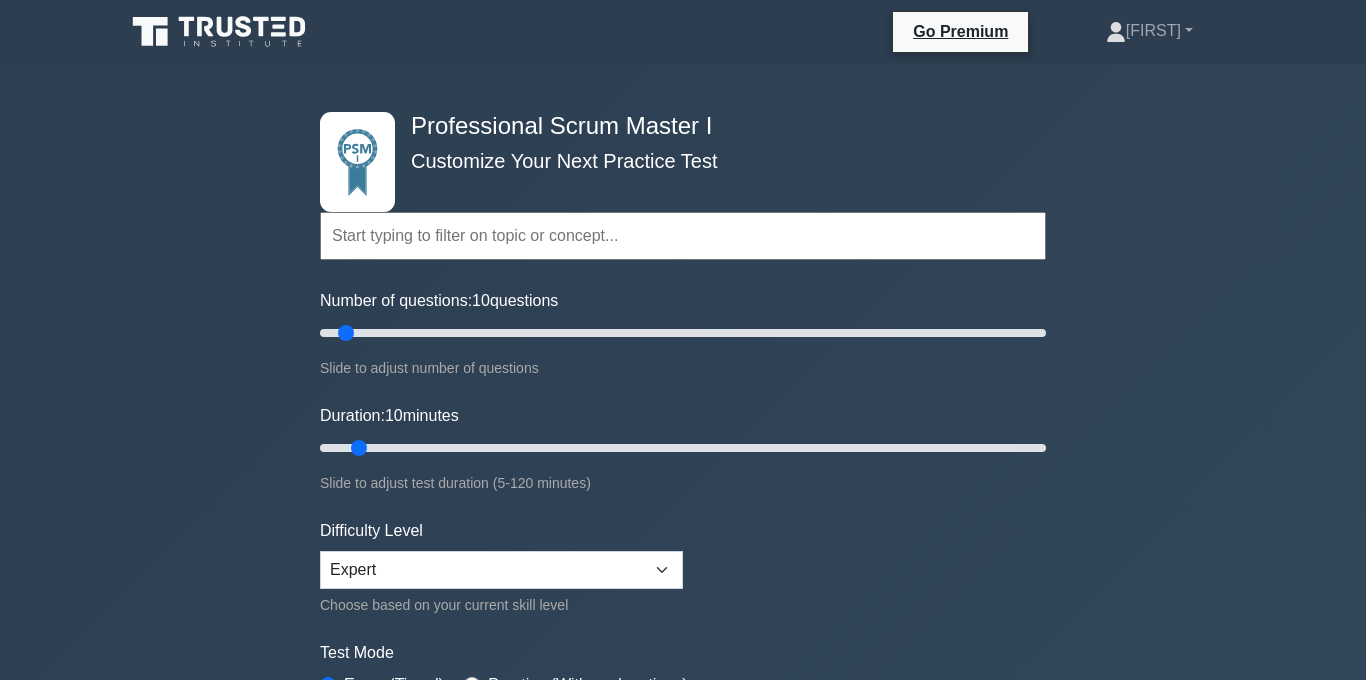 scroll, scrollTop: 0, scrollLeft: 0, axis: both 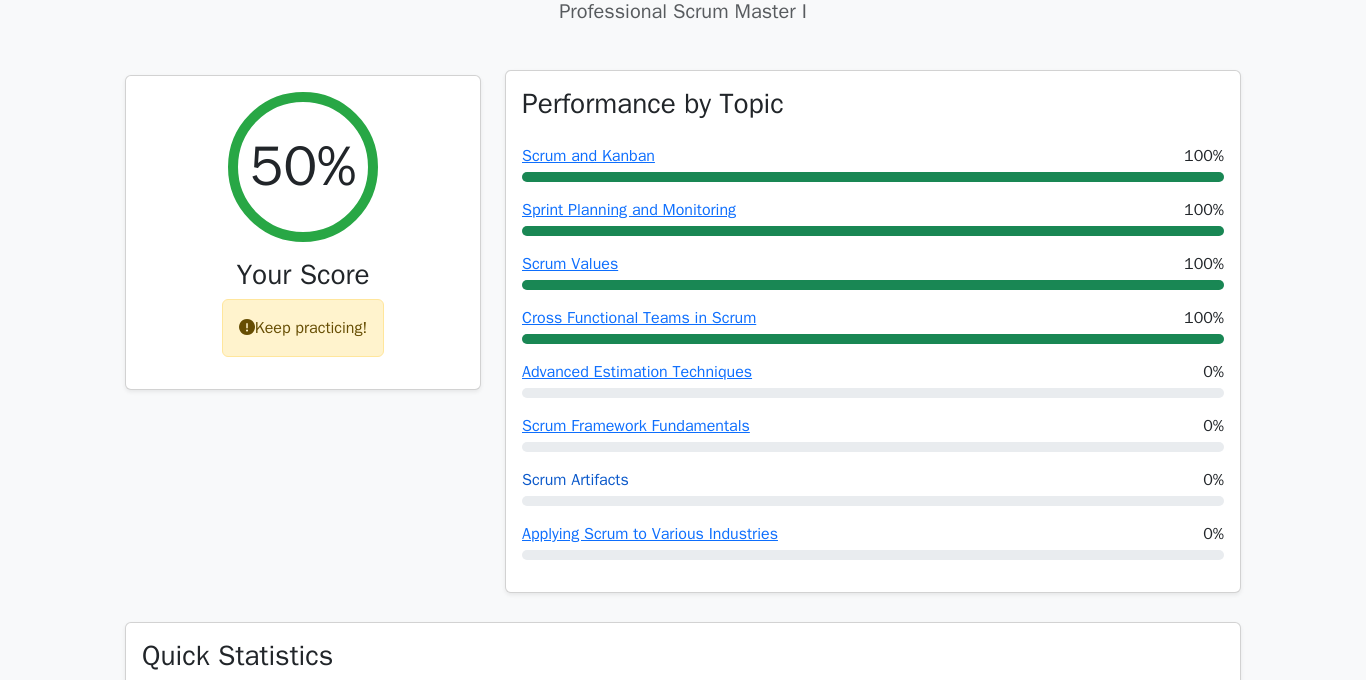 click on "Scrum Artifacts" at bounding box center (575, 480) 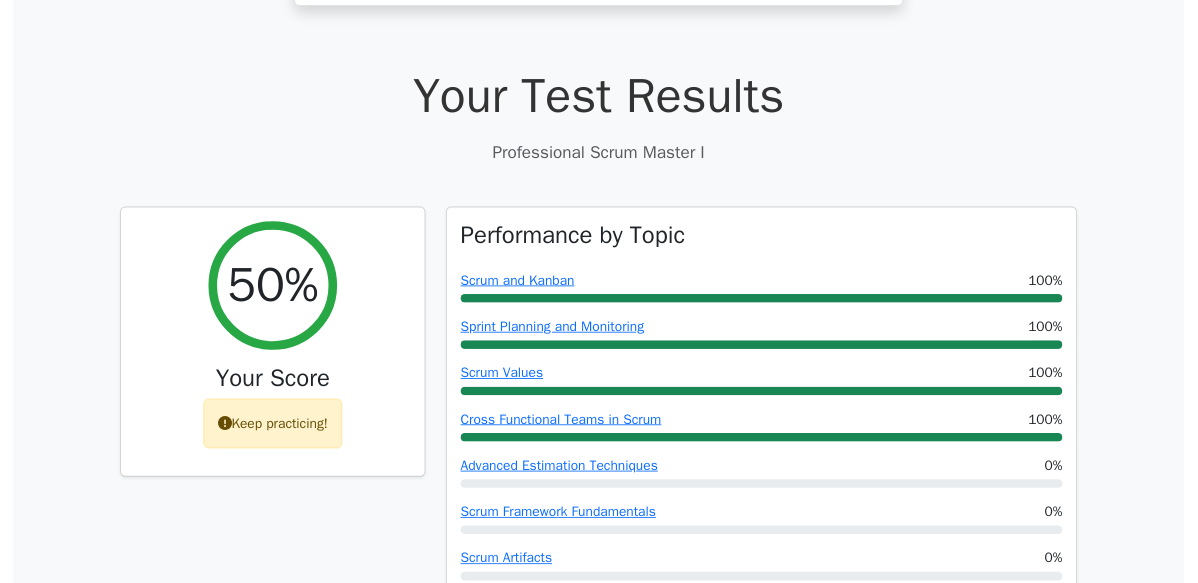 scroll, scrollTop: 553, scrollLeft: 0, axis: vertical 